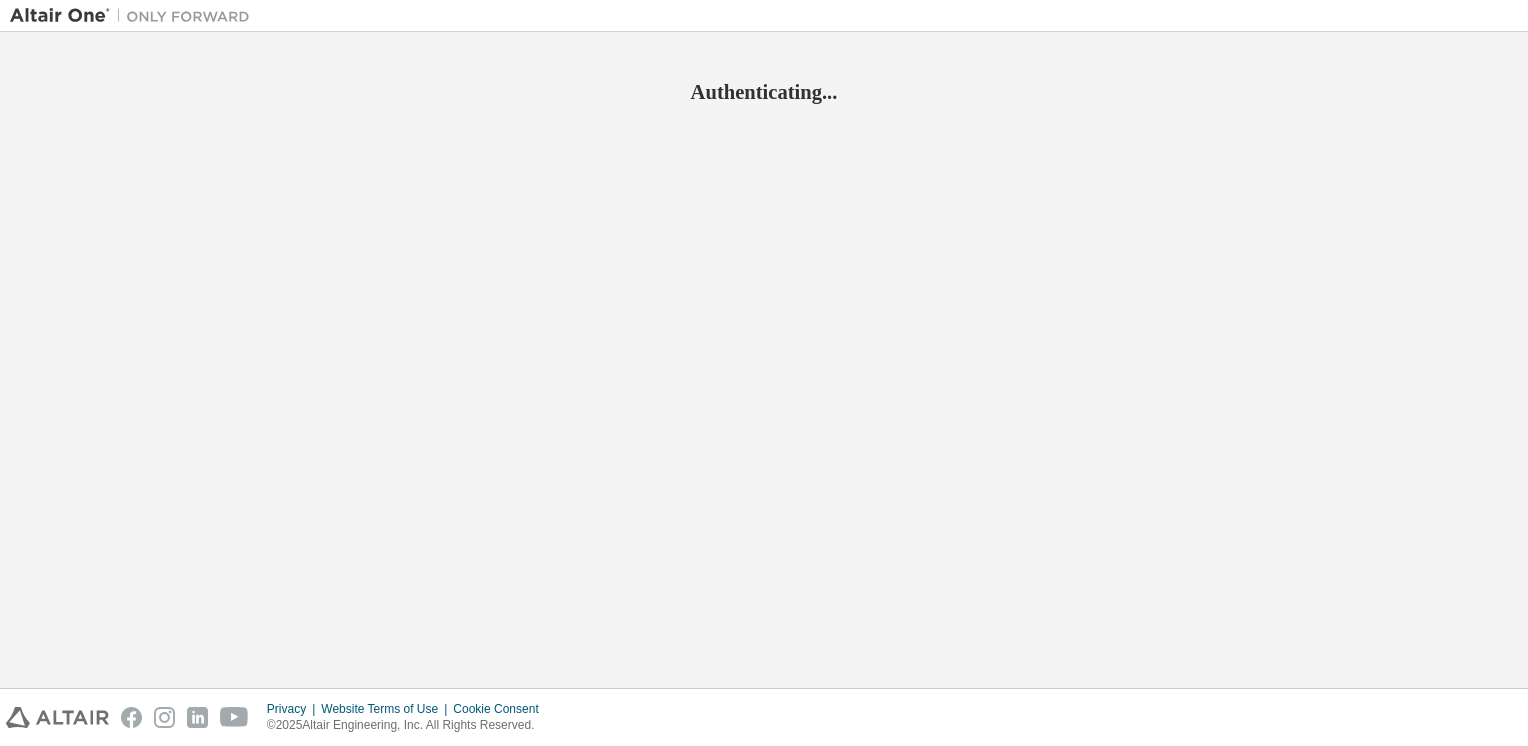 scroll, scrollTop: 0, scrollLeft: 0, axis: both 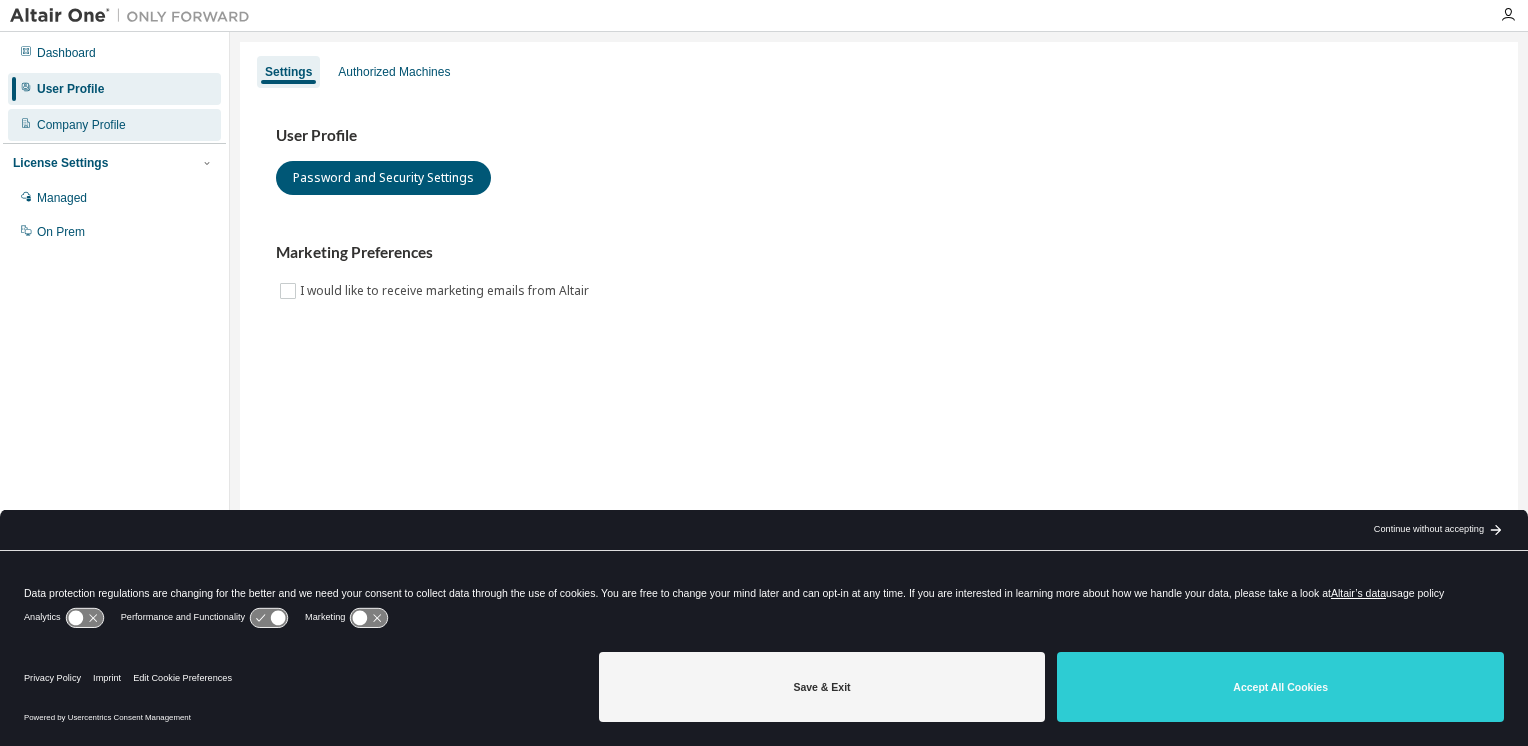 click on "Company Profile" at bounding box center [81, 125] 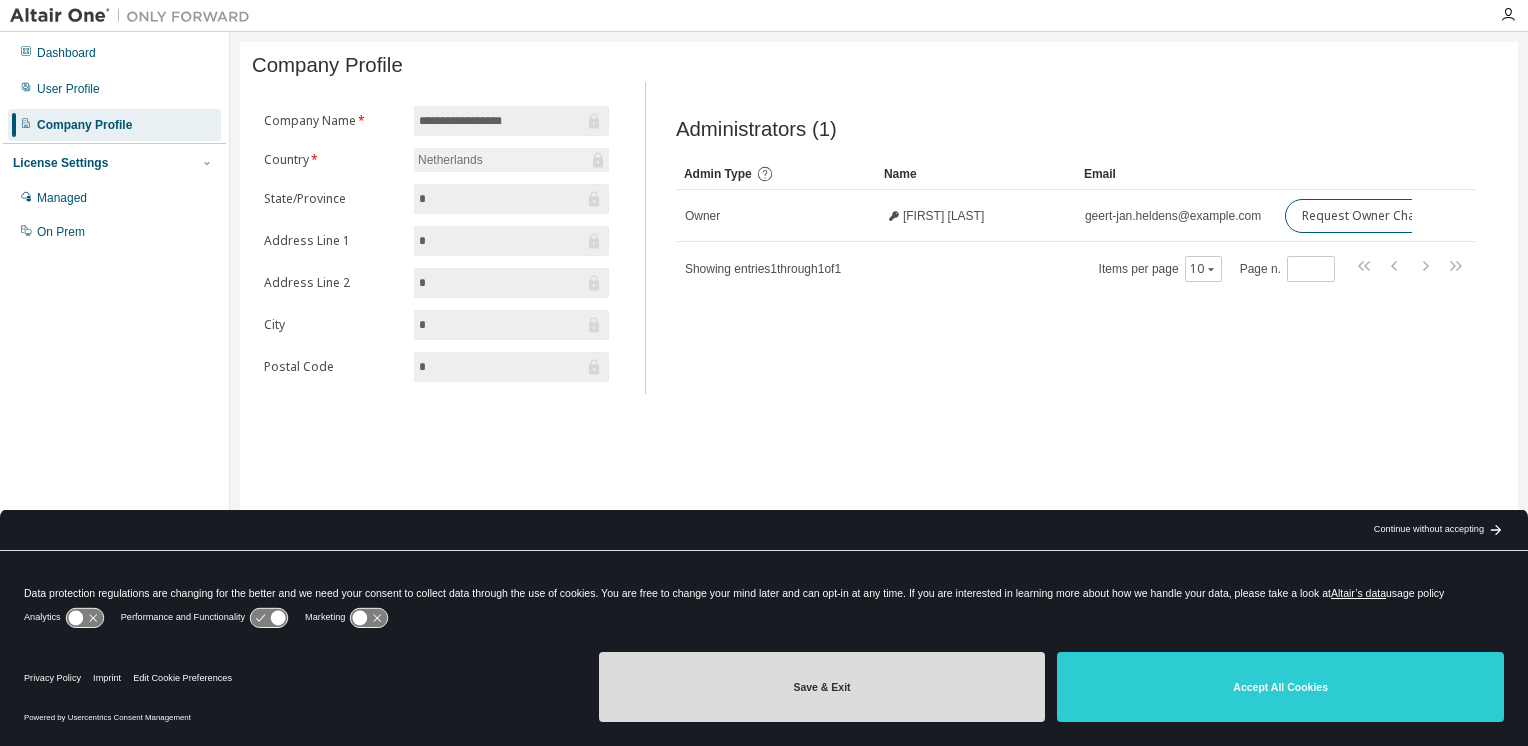 click on "Save & Exit" at bounding box center [822, 687] 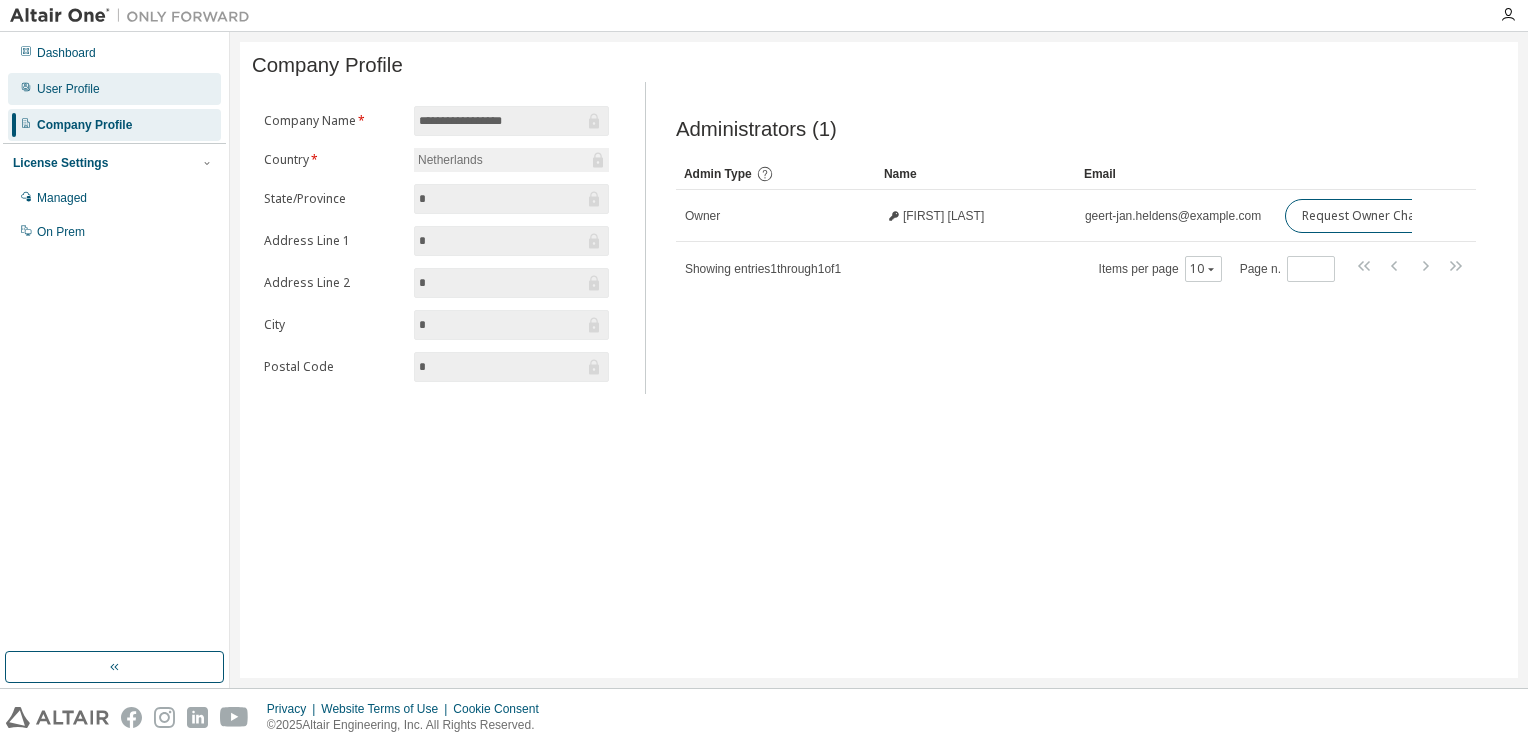 click on "User Profile" at bounding box center (114, 89) 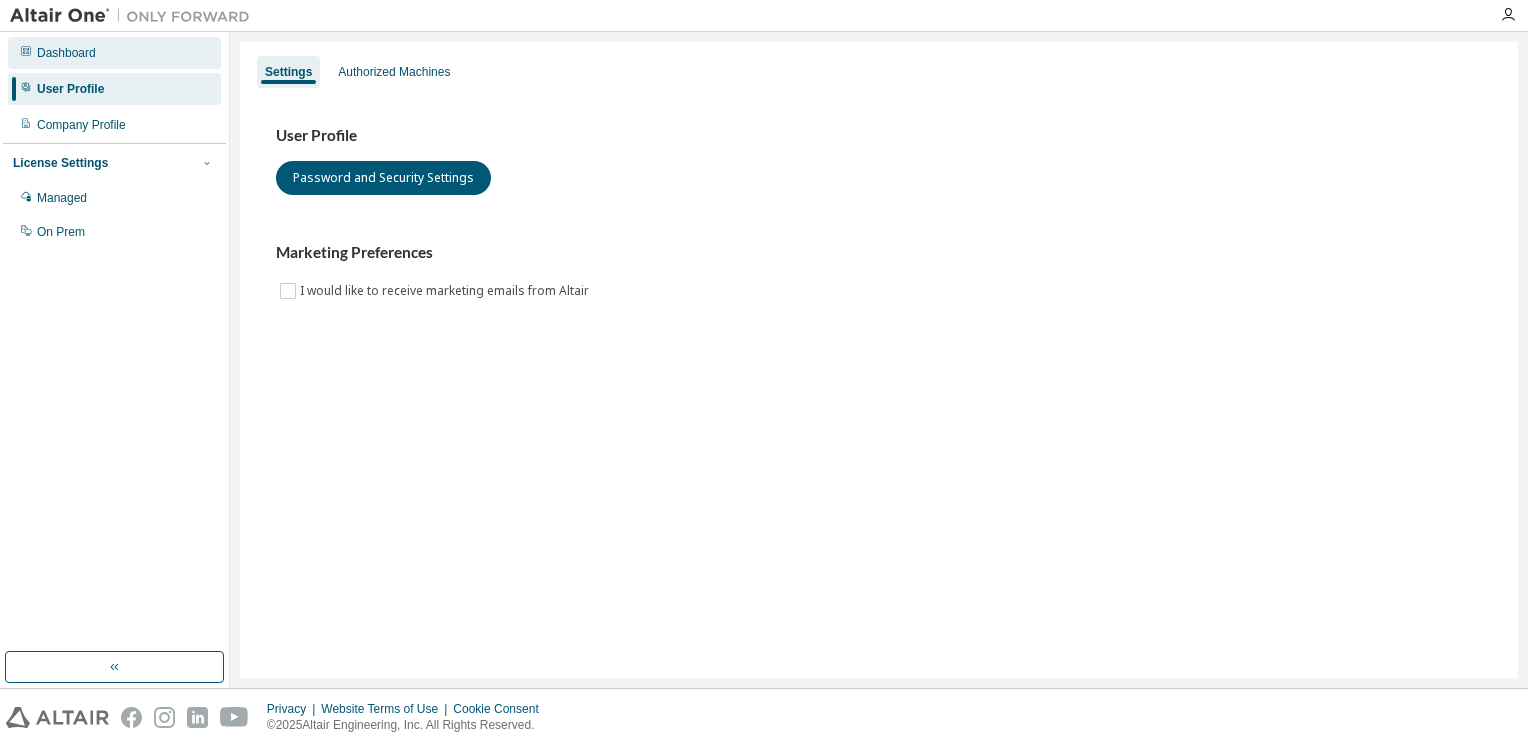 click on "Dashboard" at bounding box center [114, 53] 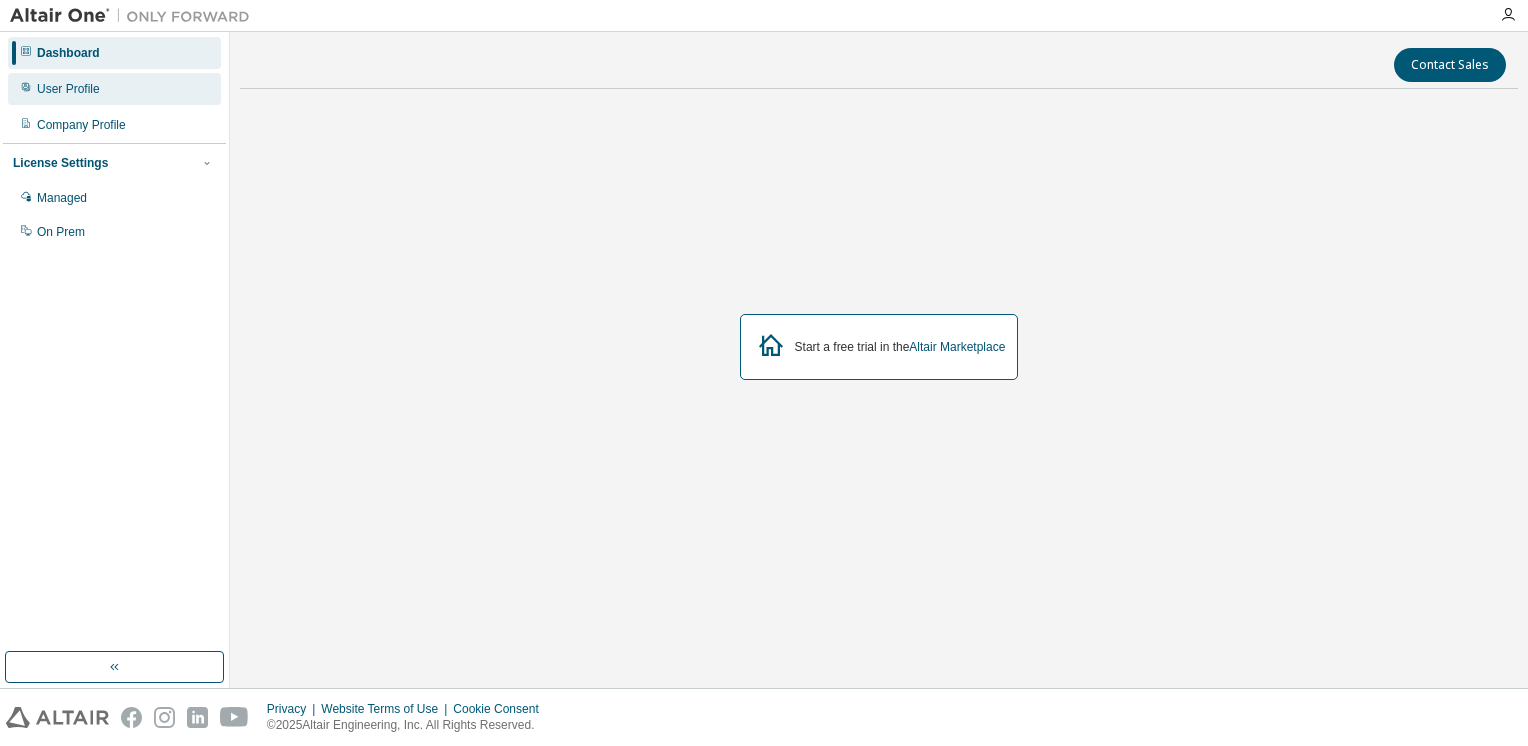 click on "User Profile" at bounding box center [114, 89] 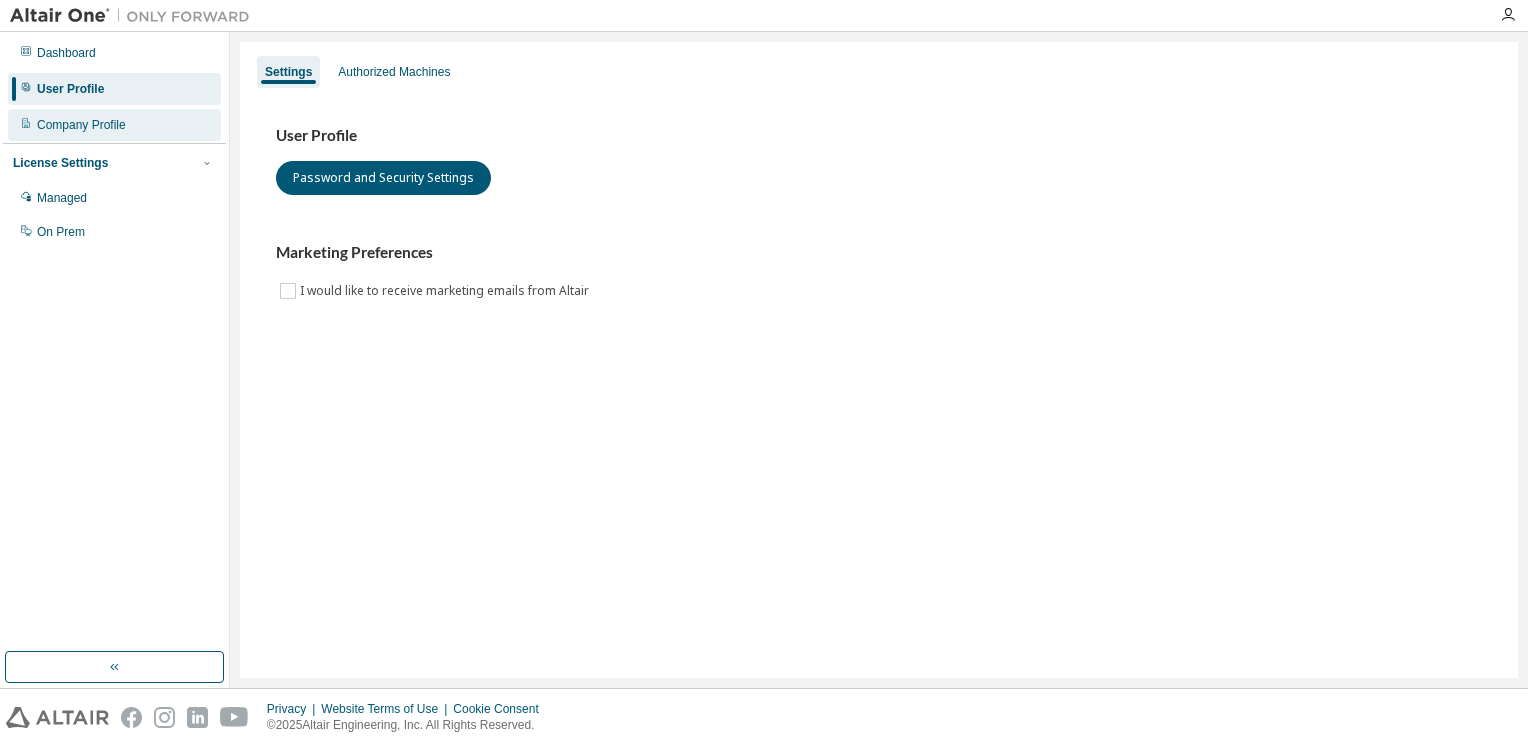 click on "Company Profile" at bounding box center [114, 125] 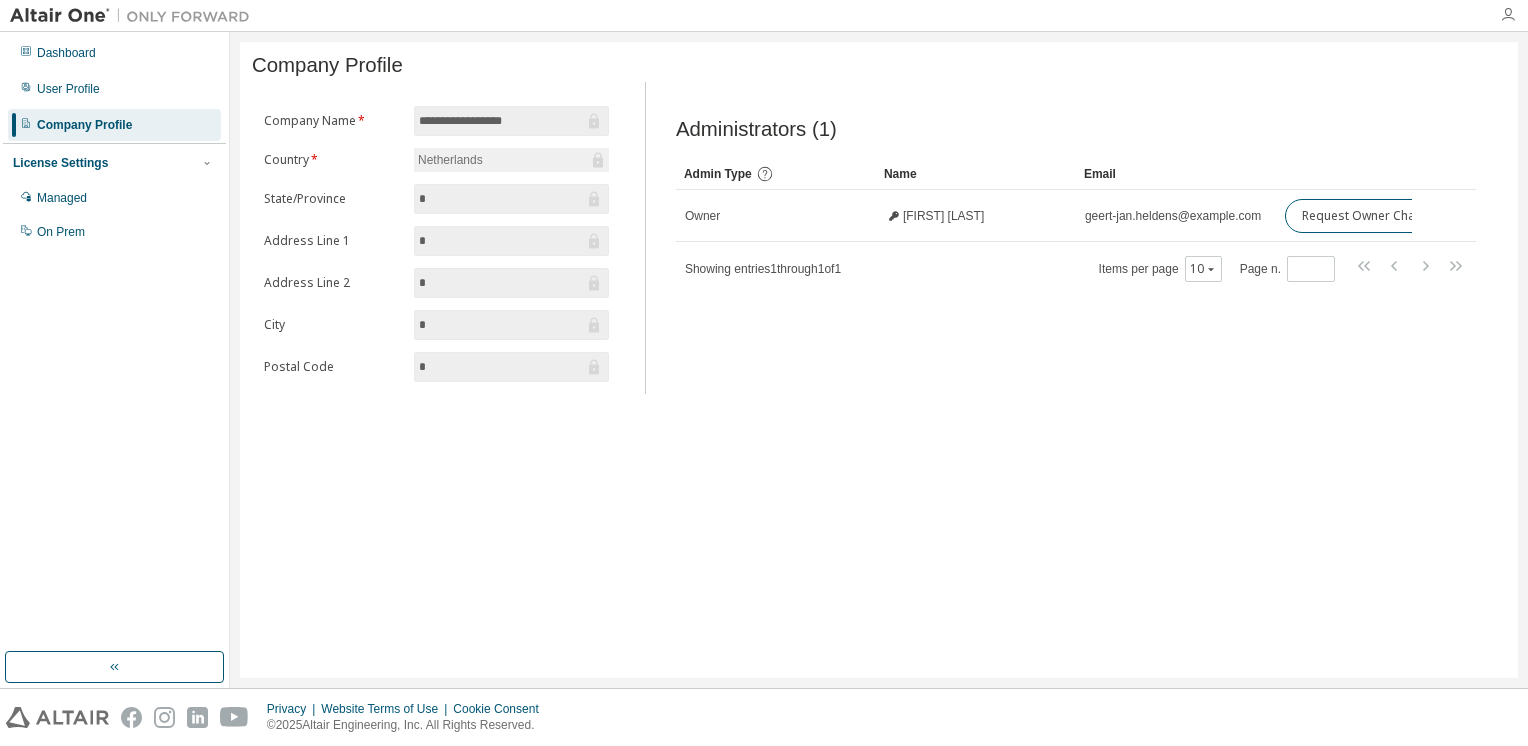 click at bounding box center [1508, 15] 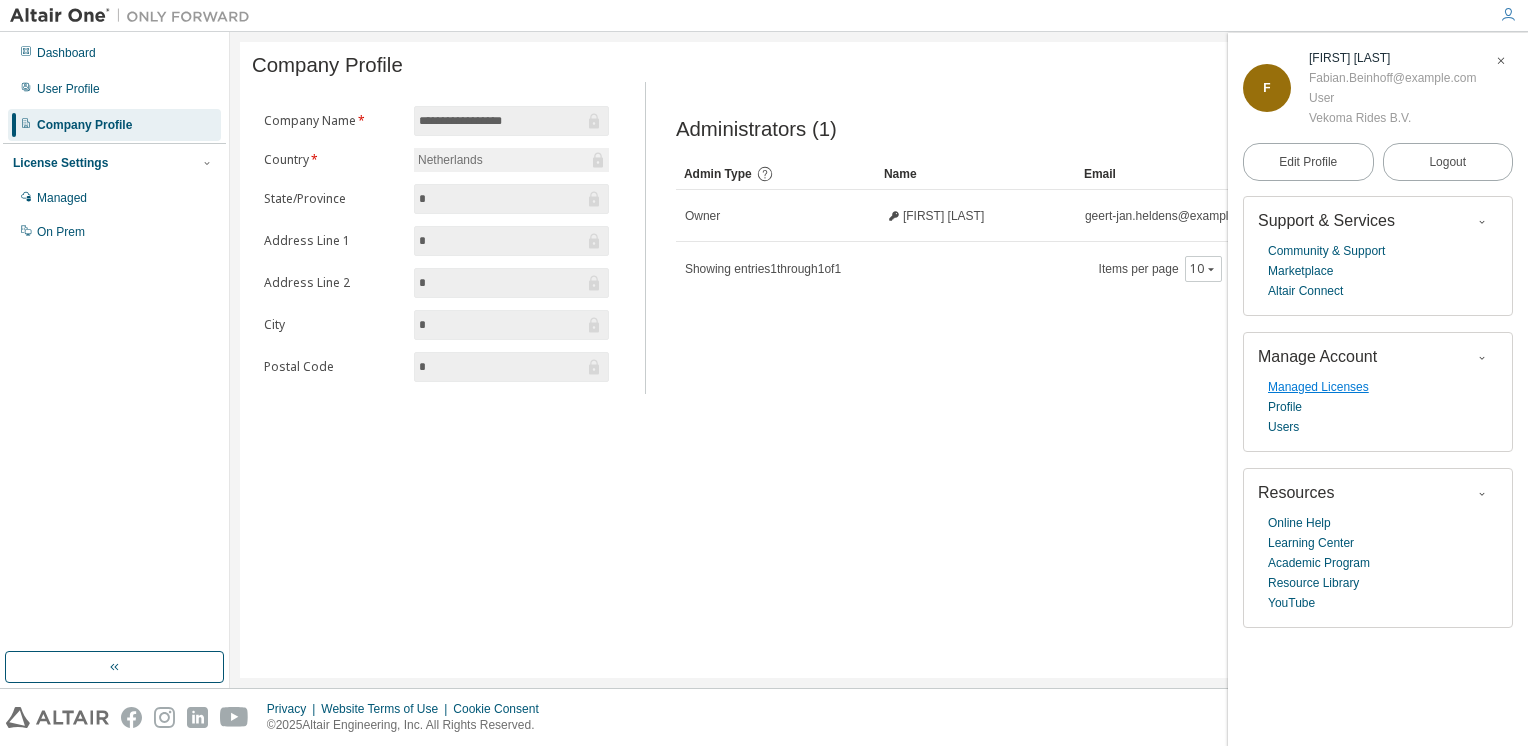 click on "Managed Licenses" at bounding box center [1318, 387] 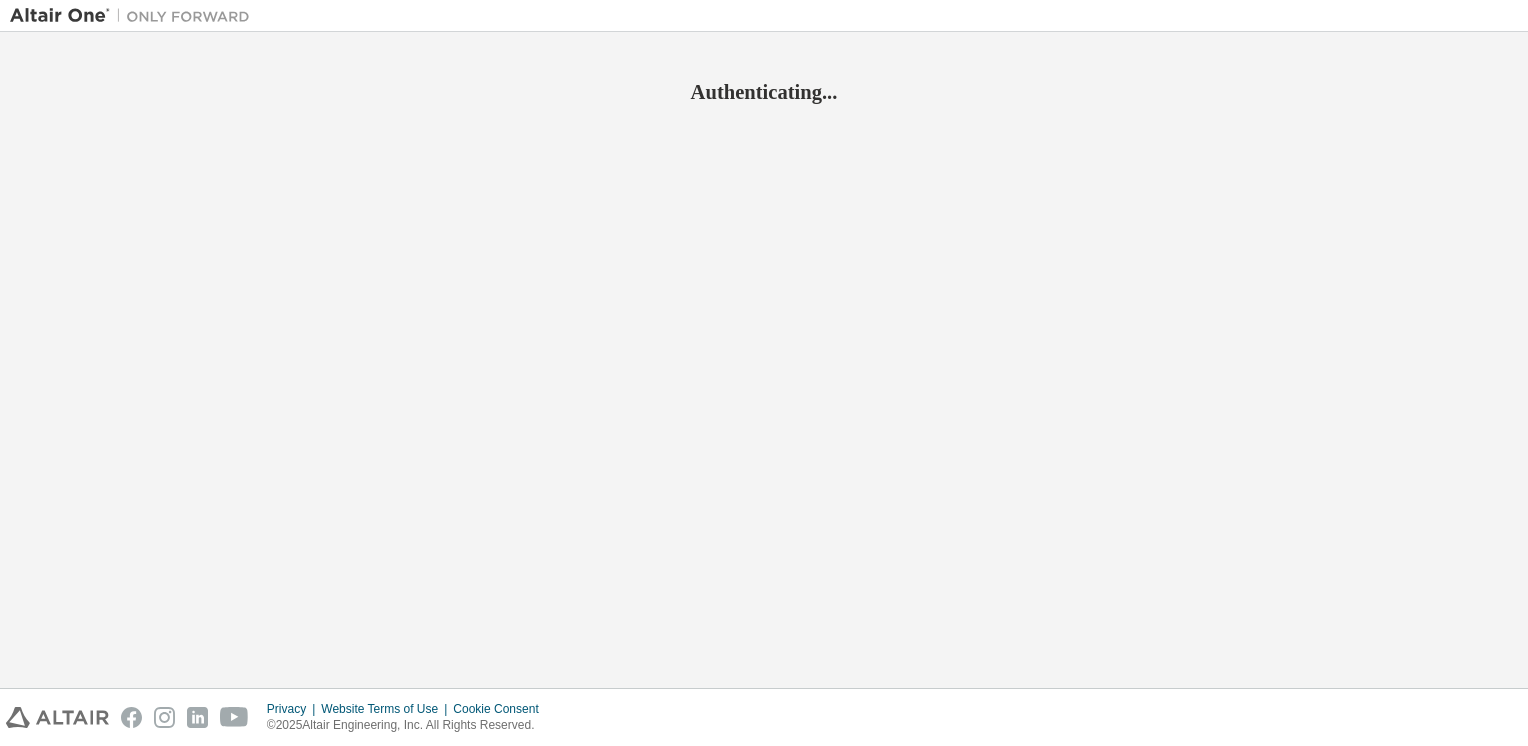 scroll, scrollTop: 0, scrollLeft: 0, axis: both 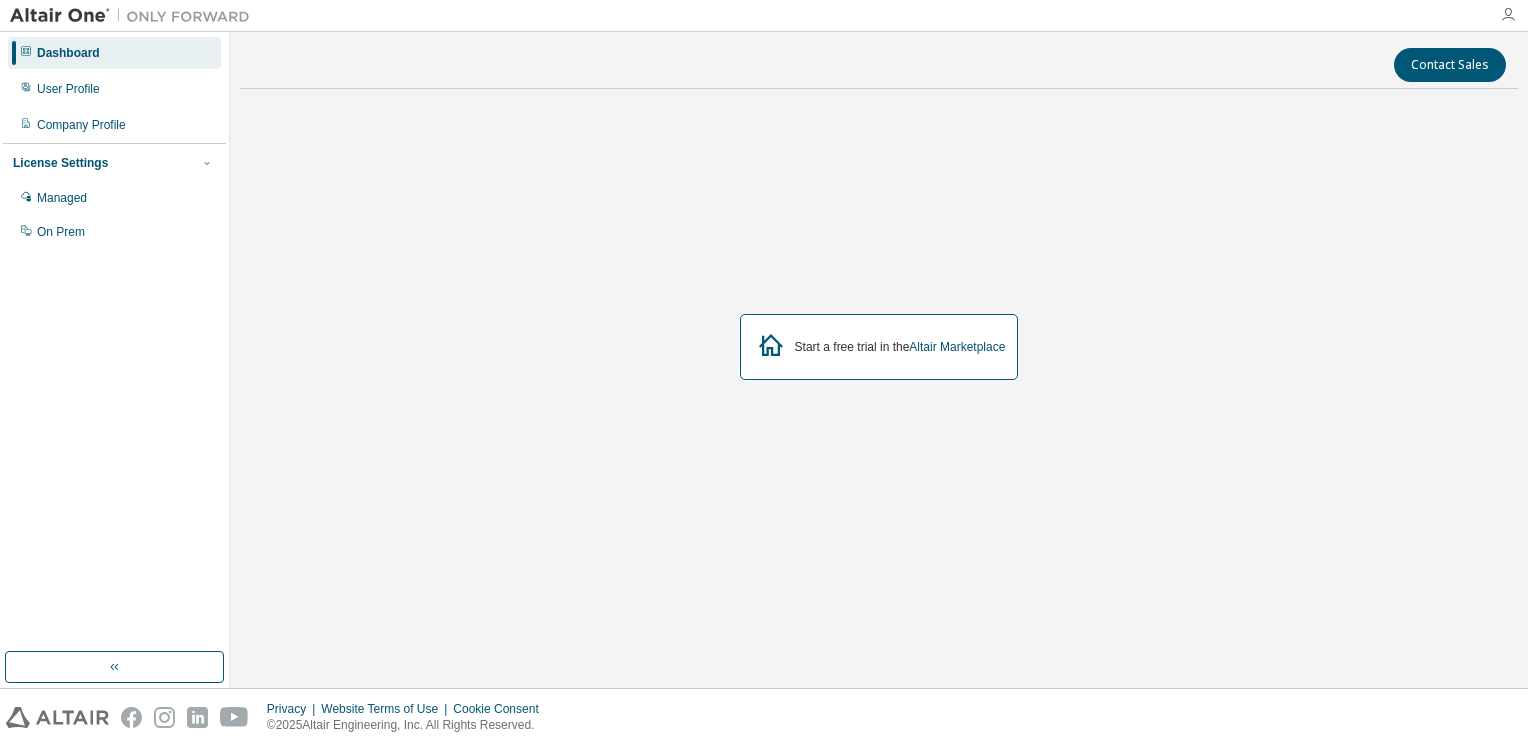 click at bounding box center (1508, 15) 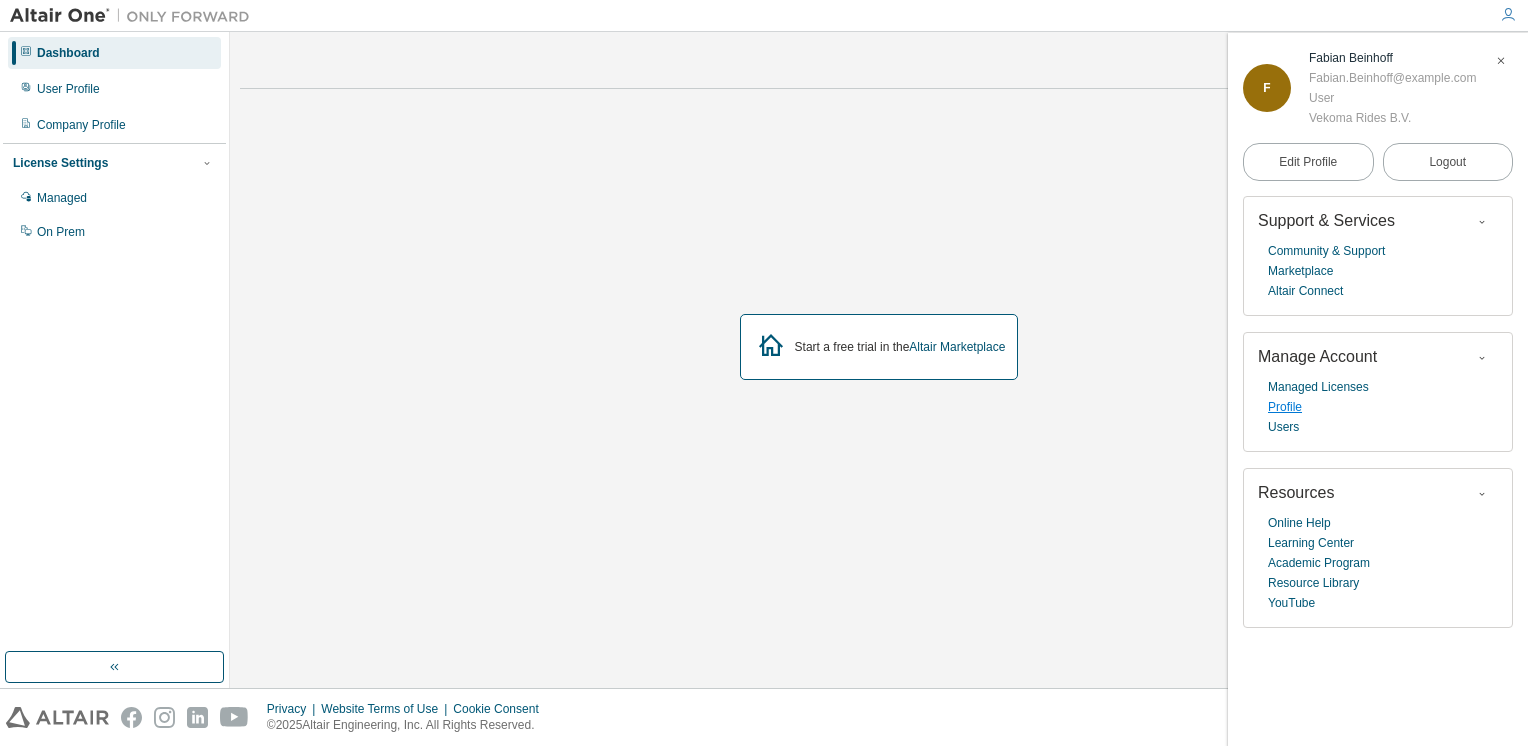 click on "Profile" at bounding box center (1285, 407) 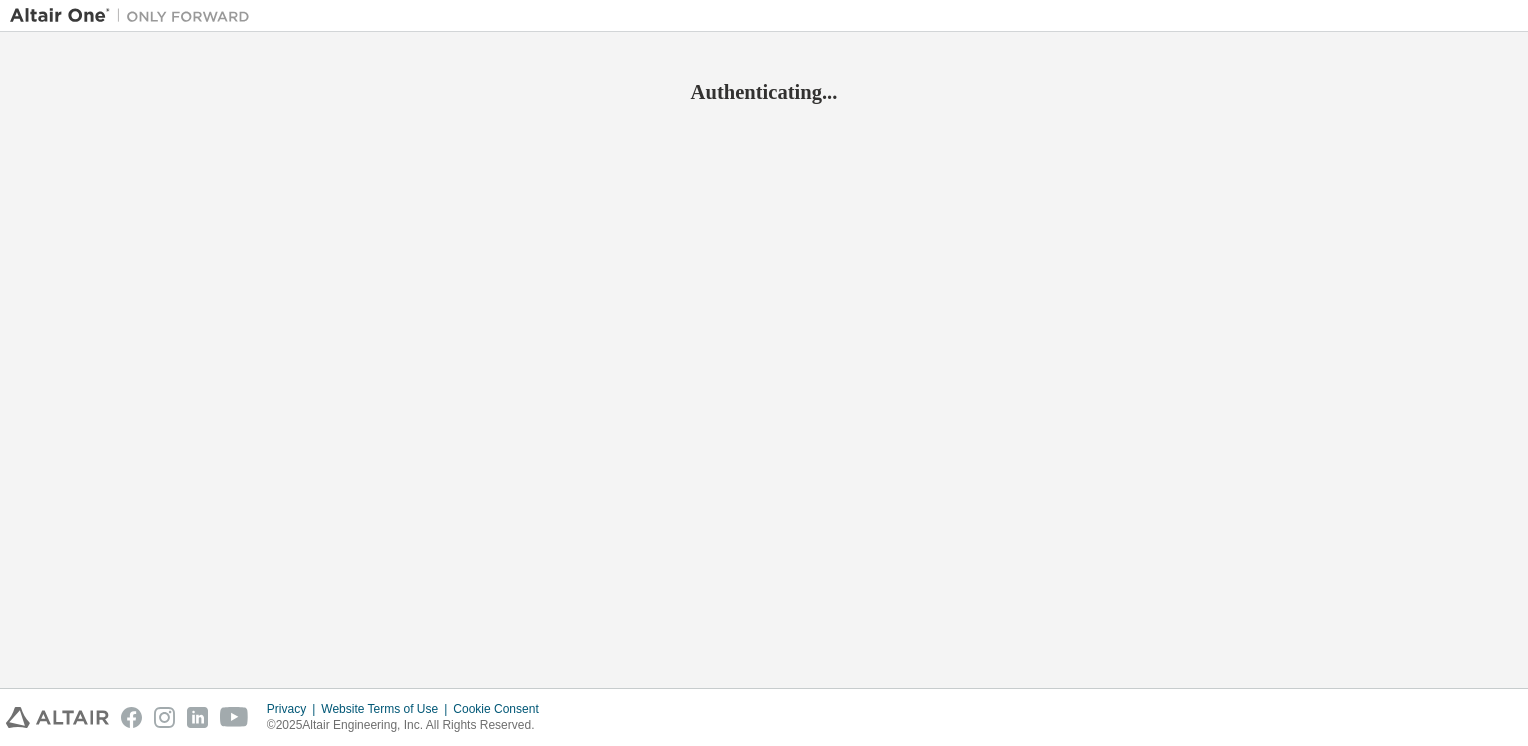 scroll, scrollTop: 0, scrollLeft: 0, axis: both 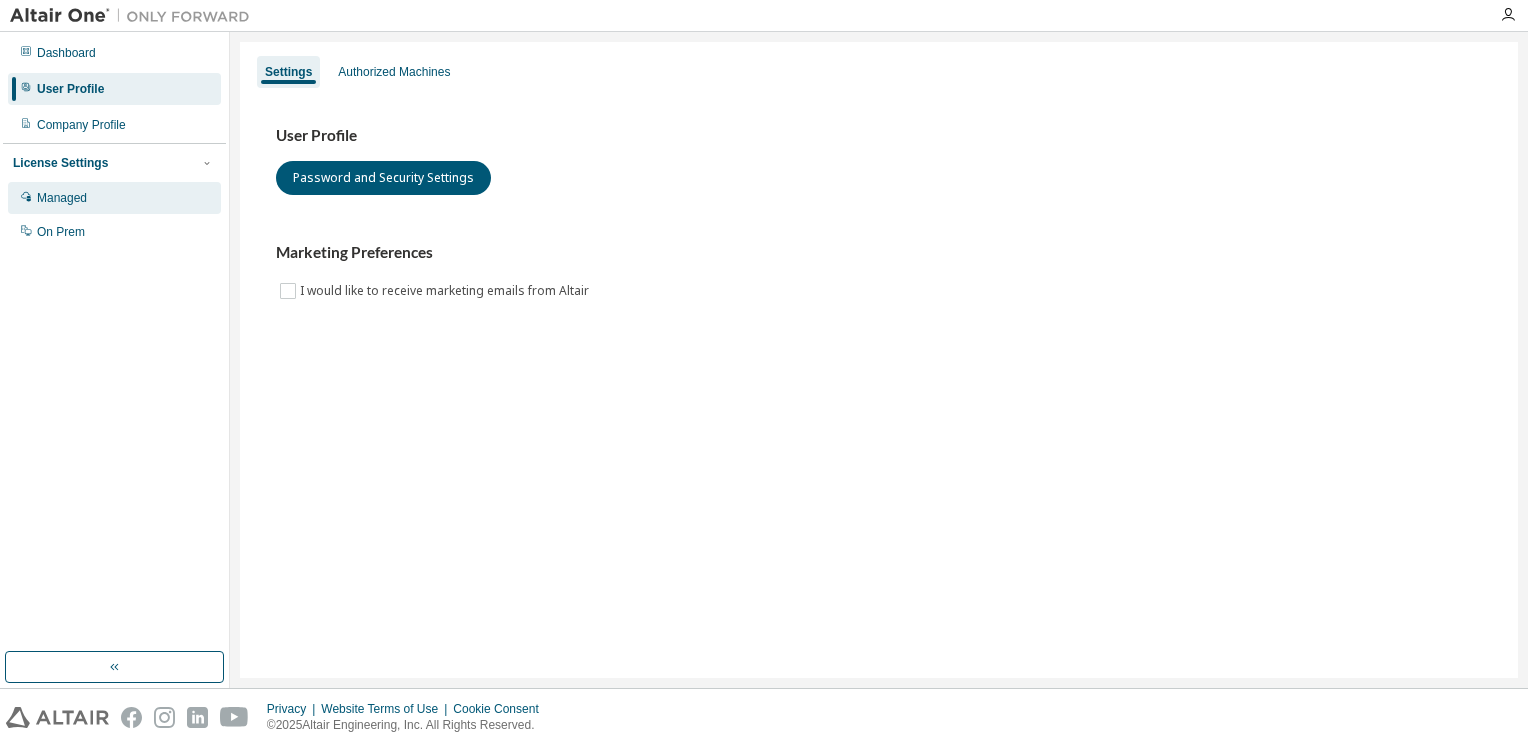 click on "Managed" at bounding box center [114, 198] 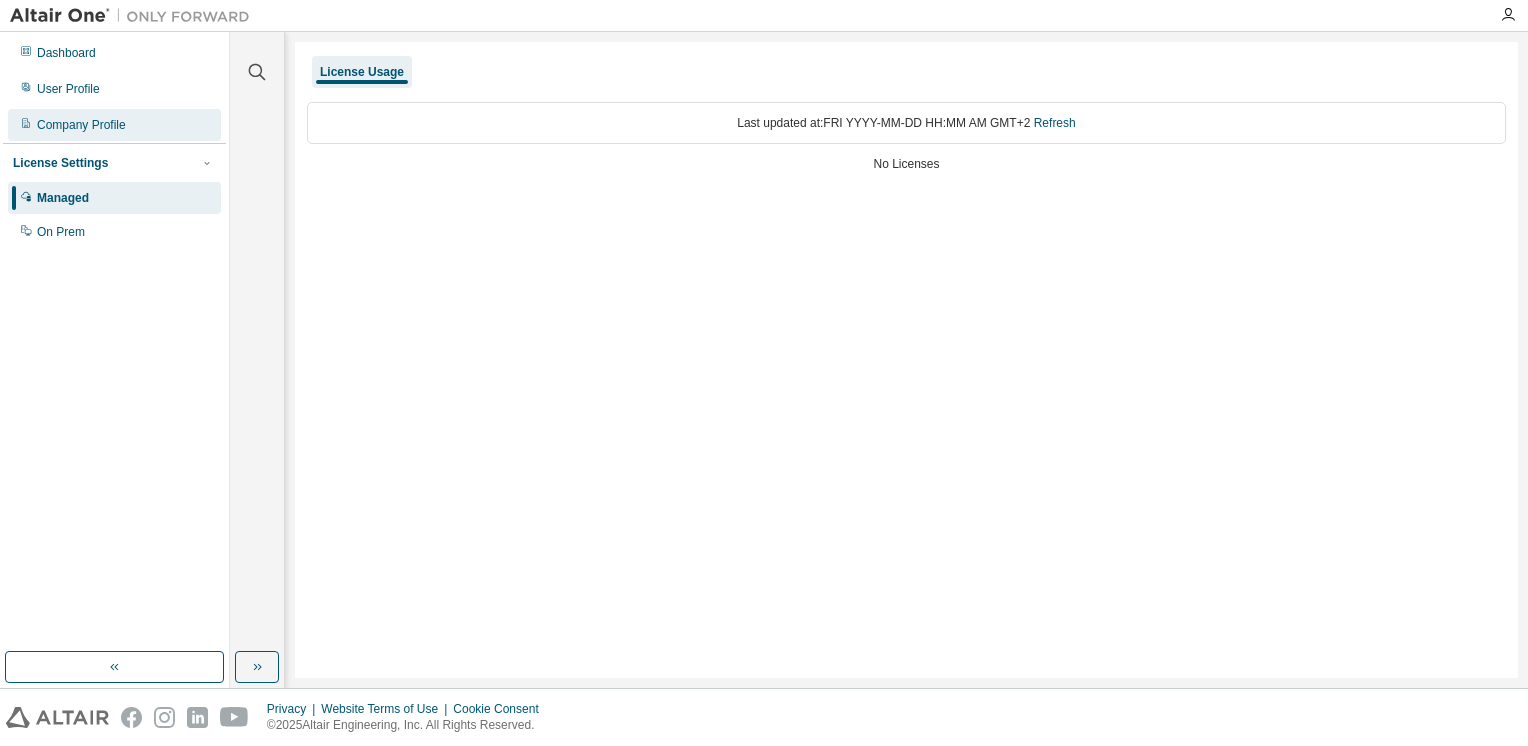 click on "Company Profile" at bounding box center (114, 125) 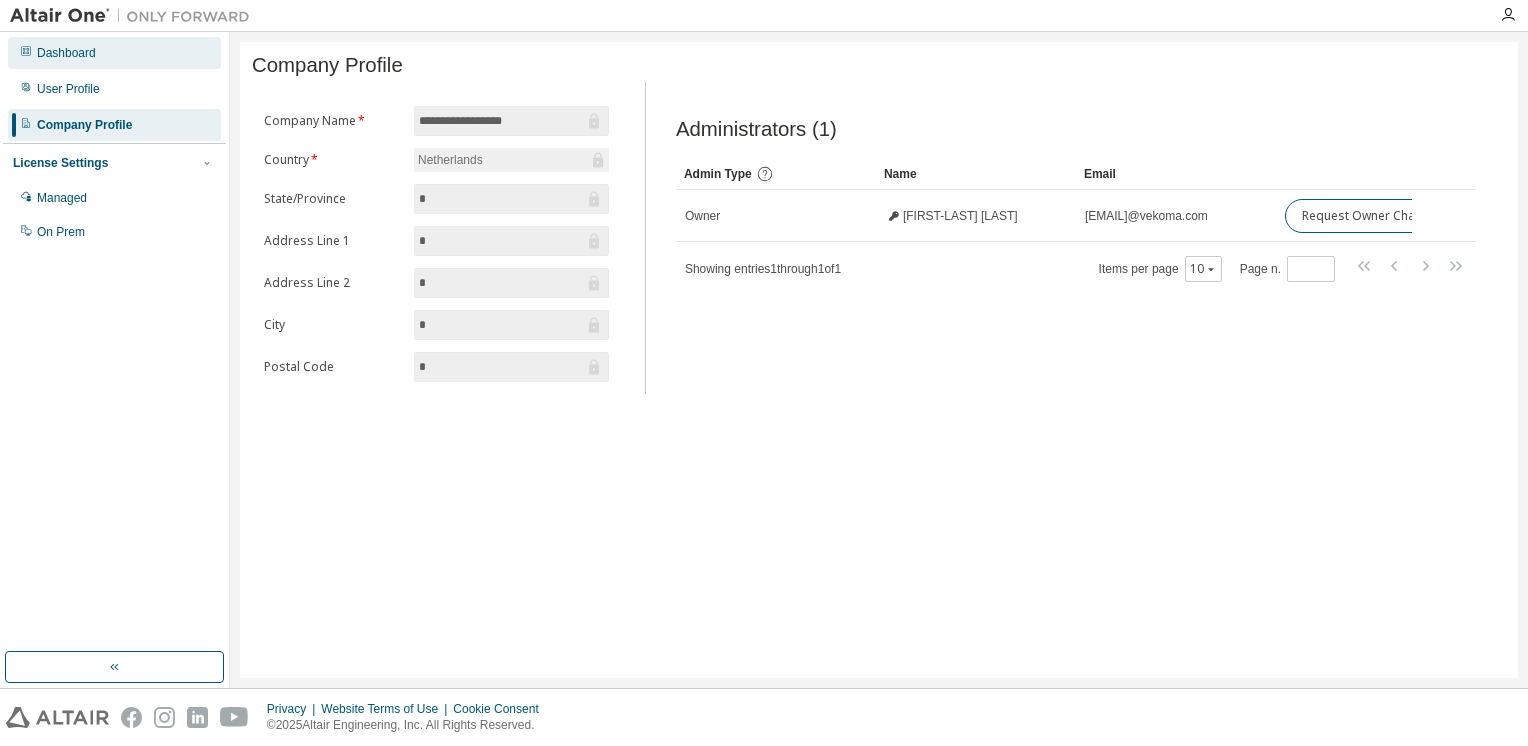 click on "Dashboard" at bounding box center [114, 53] 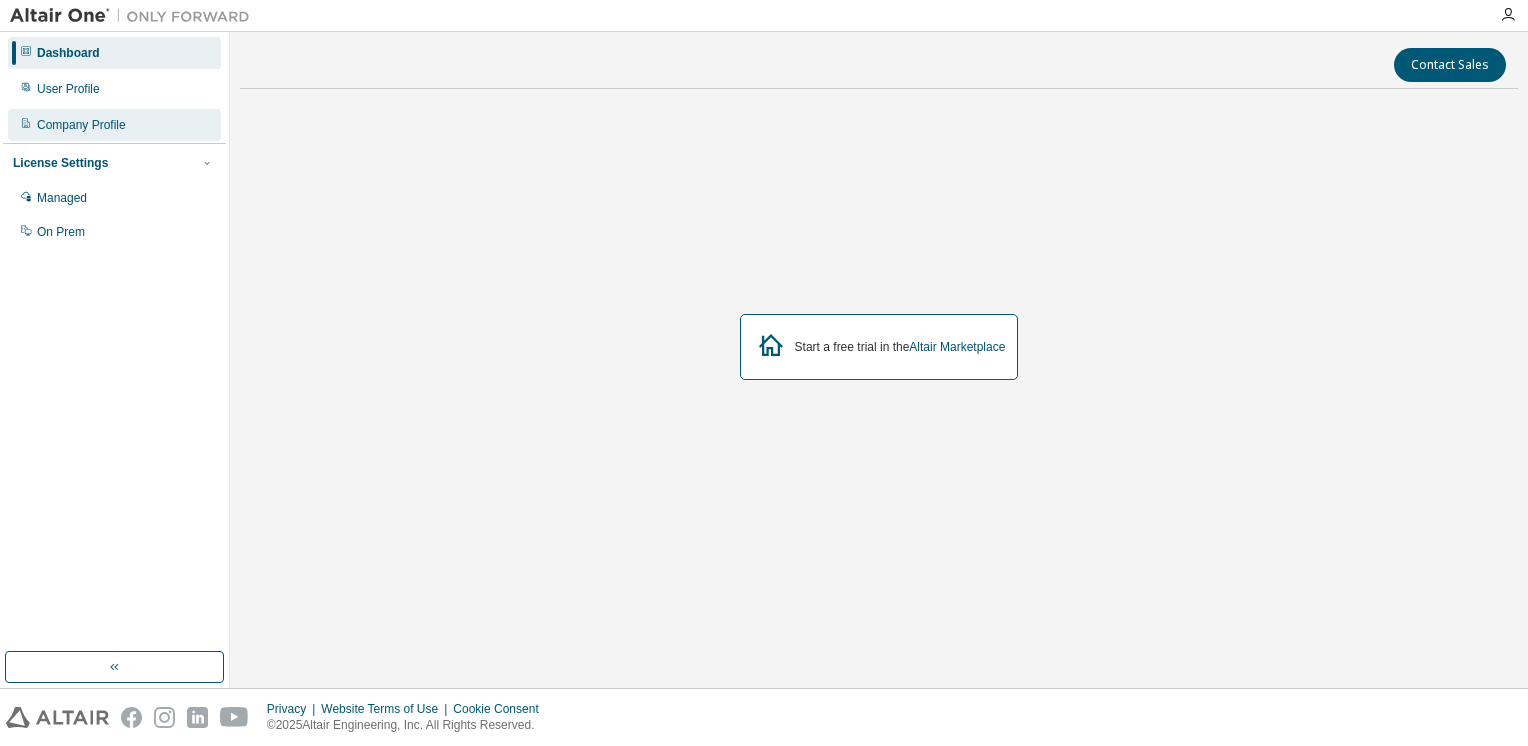 click on "Company Profile" at bounding box center [81, 125] 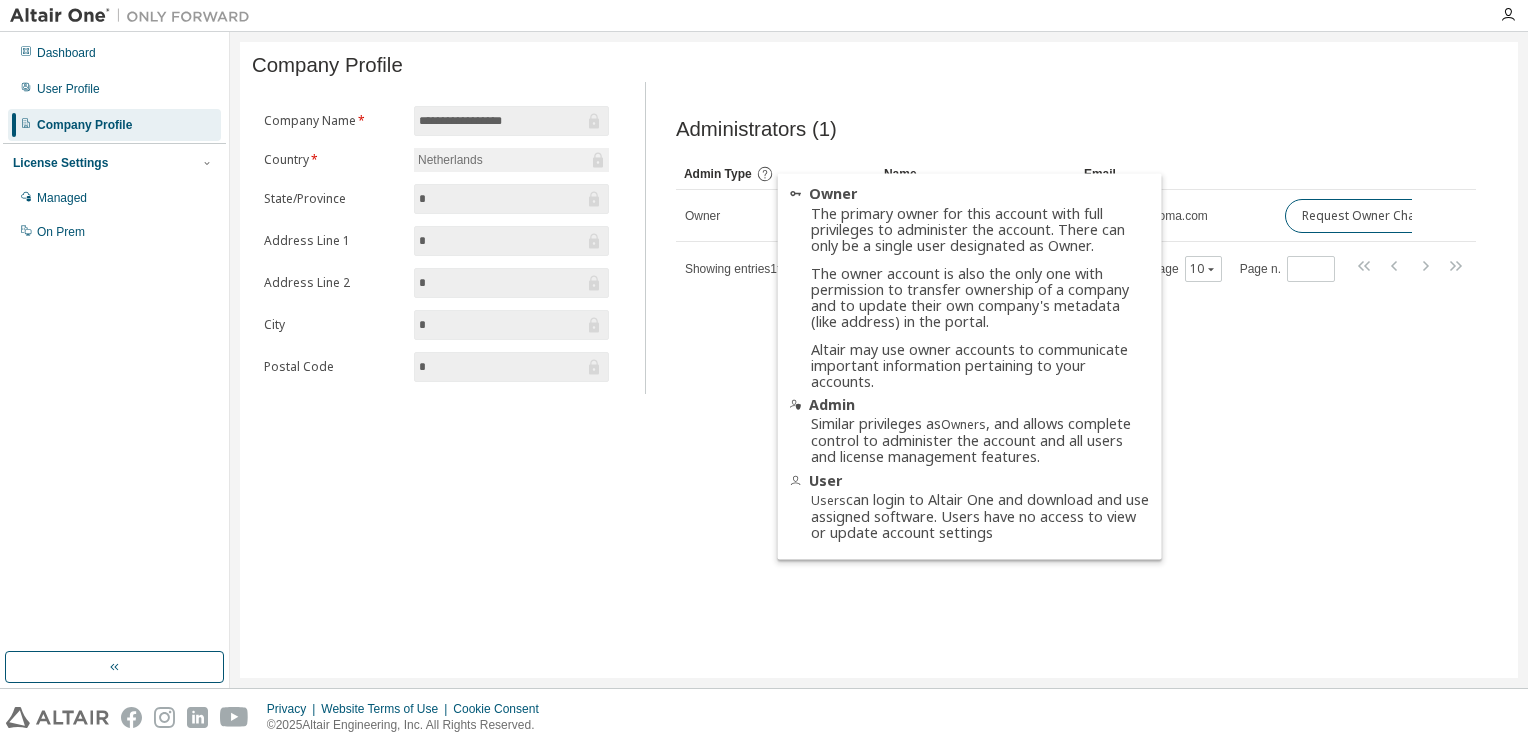click 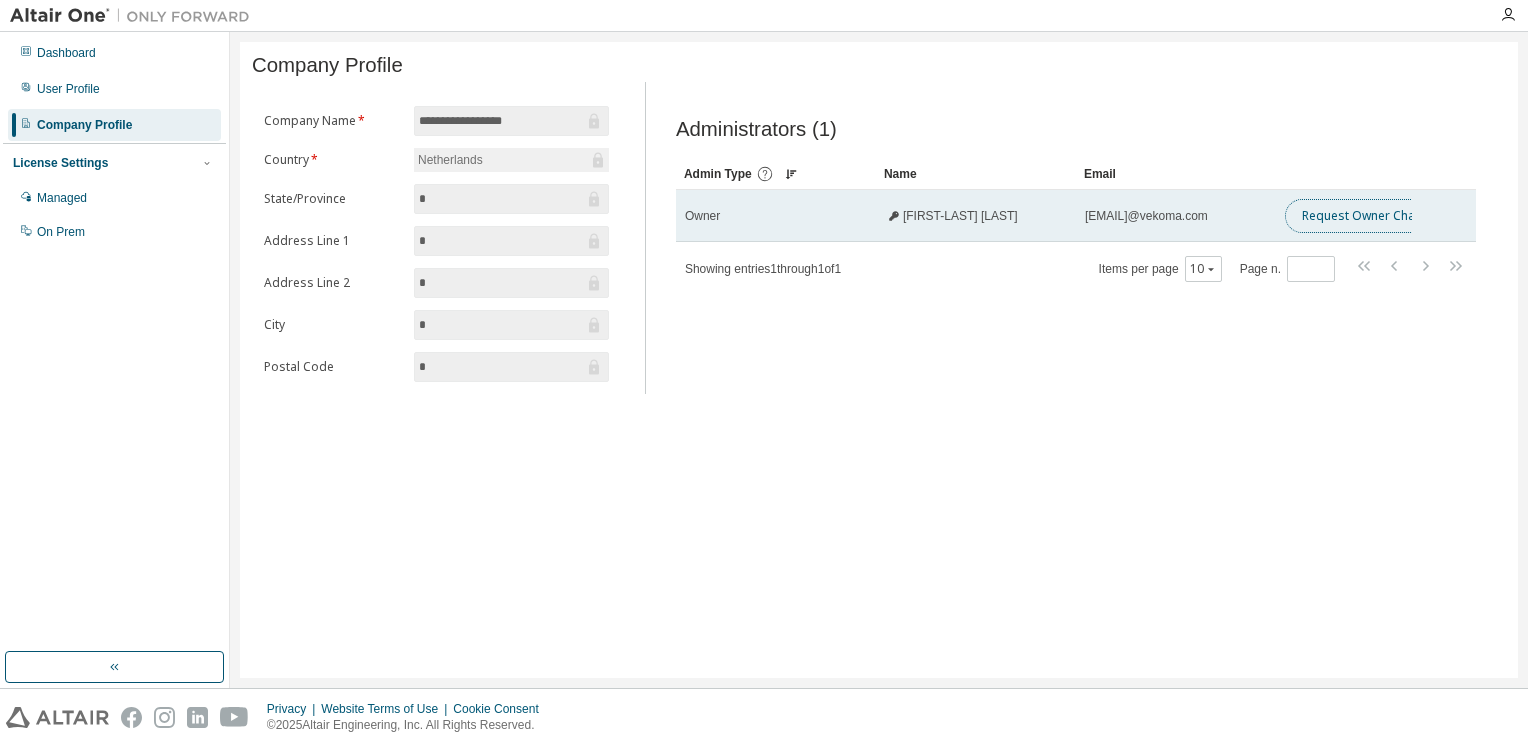 click on "Request Owner Change" at bounding box center [1369, 216] 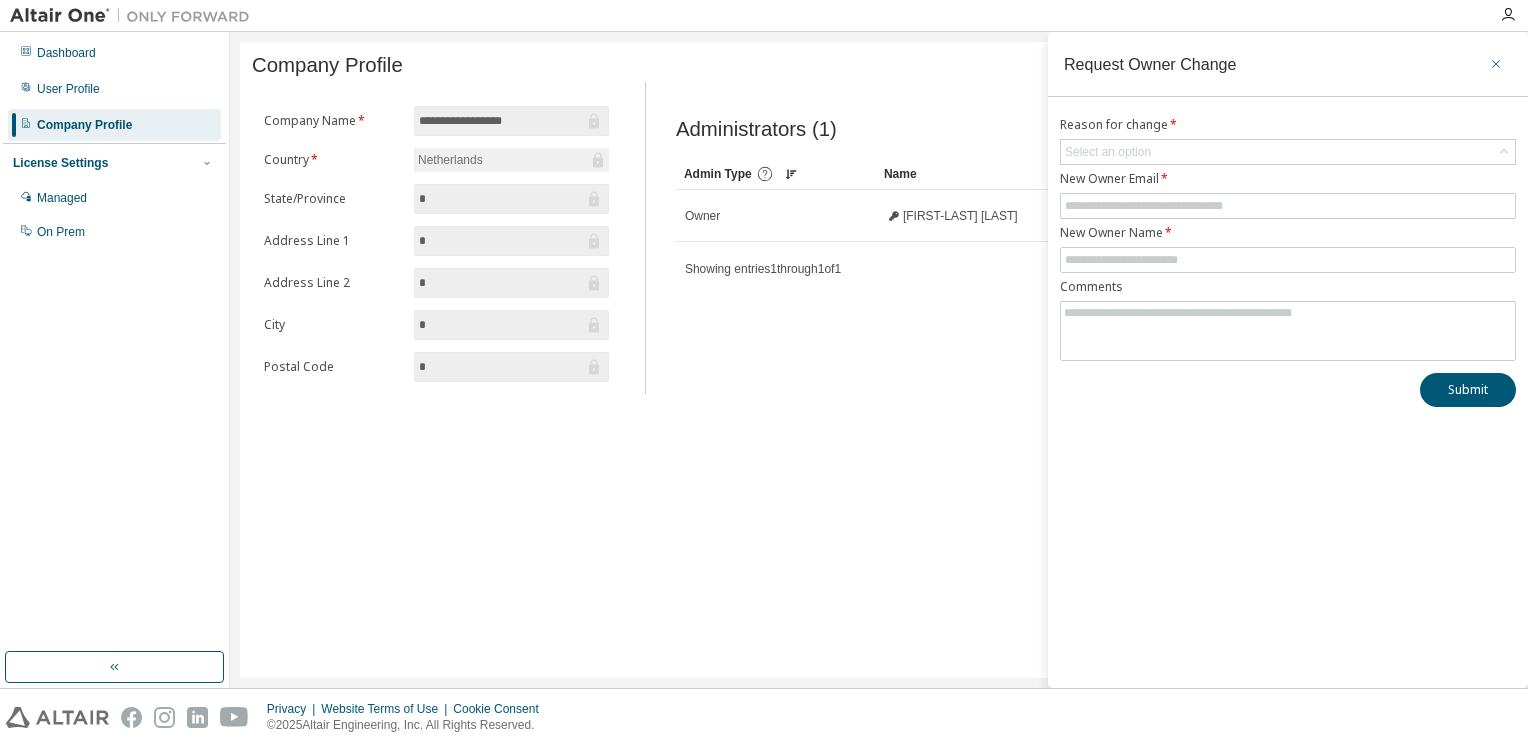 click 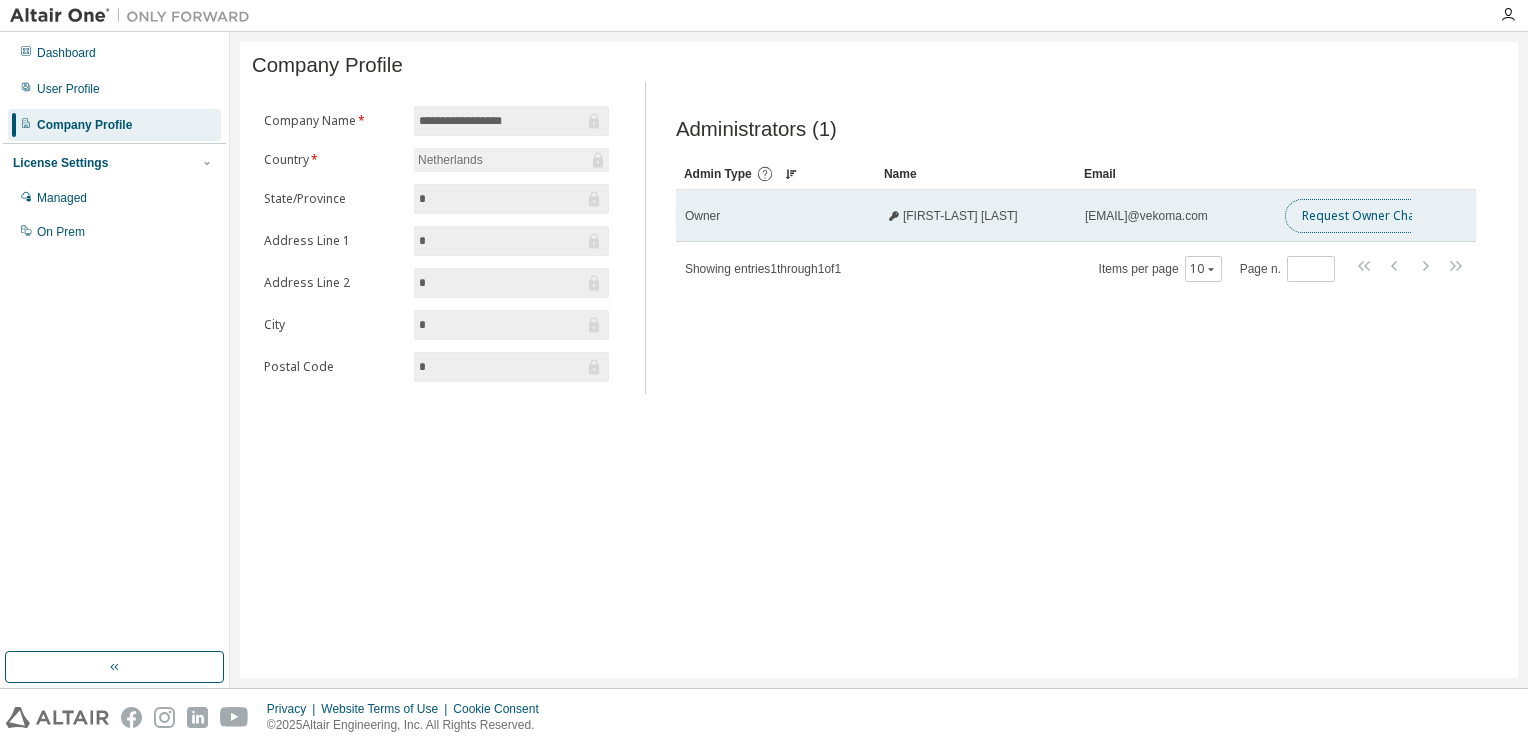 click on "Request Owner Change" at bounding box center (1369, 216) 